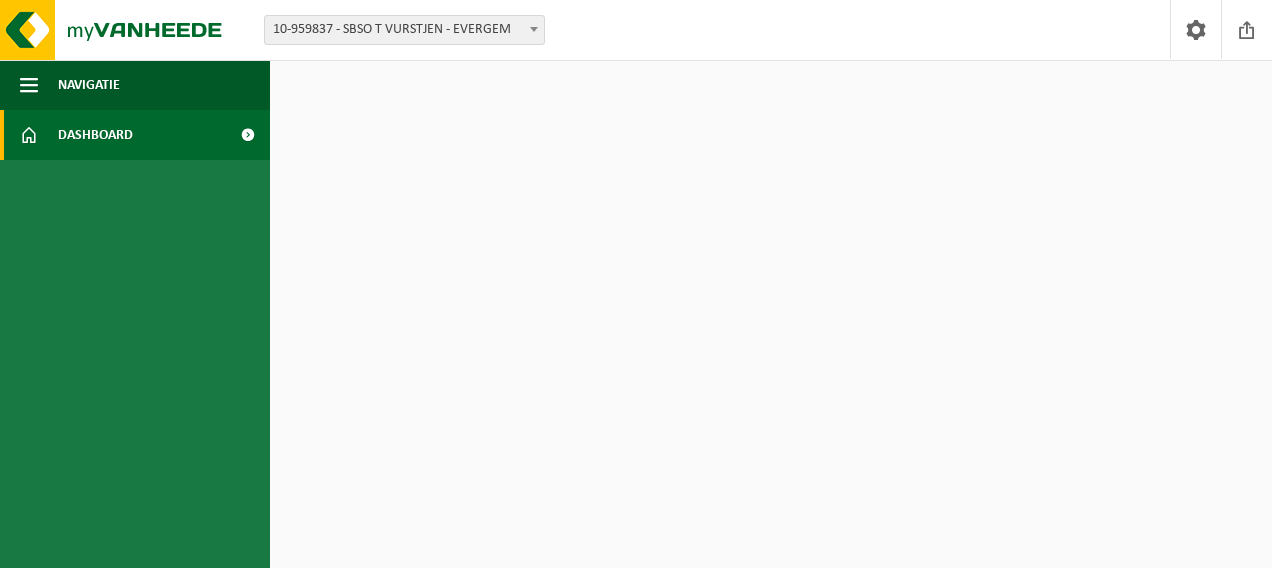 scroll, scrollTop: 0, scrollLeft: 0, axis: both 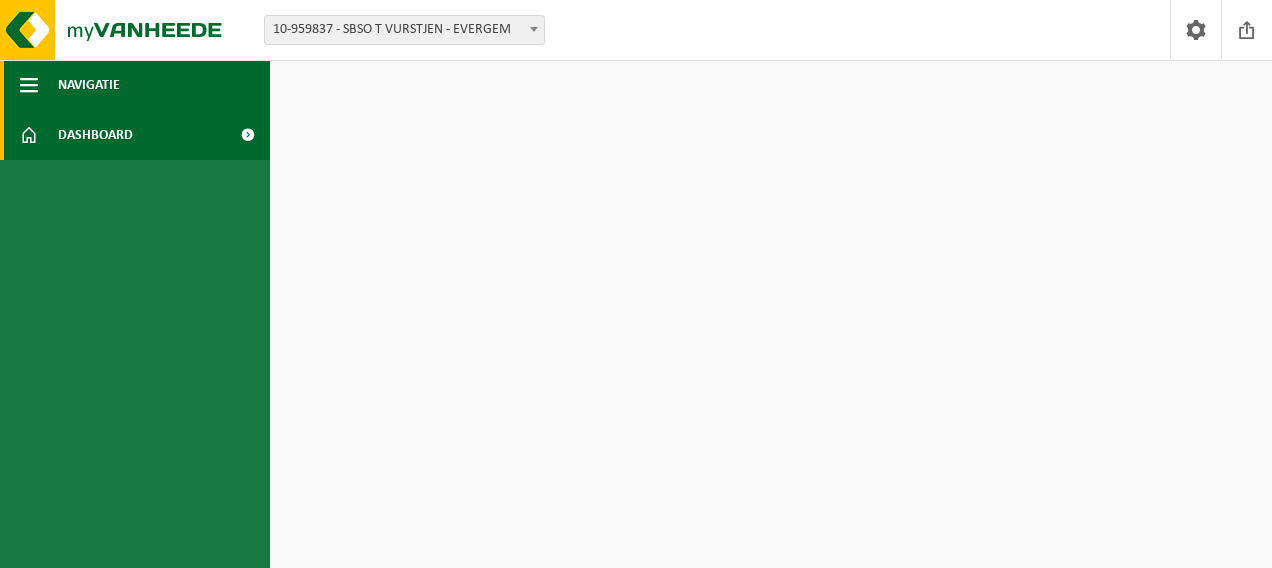 click on "Navigatie" at bounding box center (89, 85) 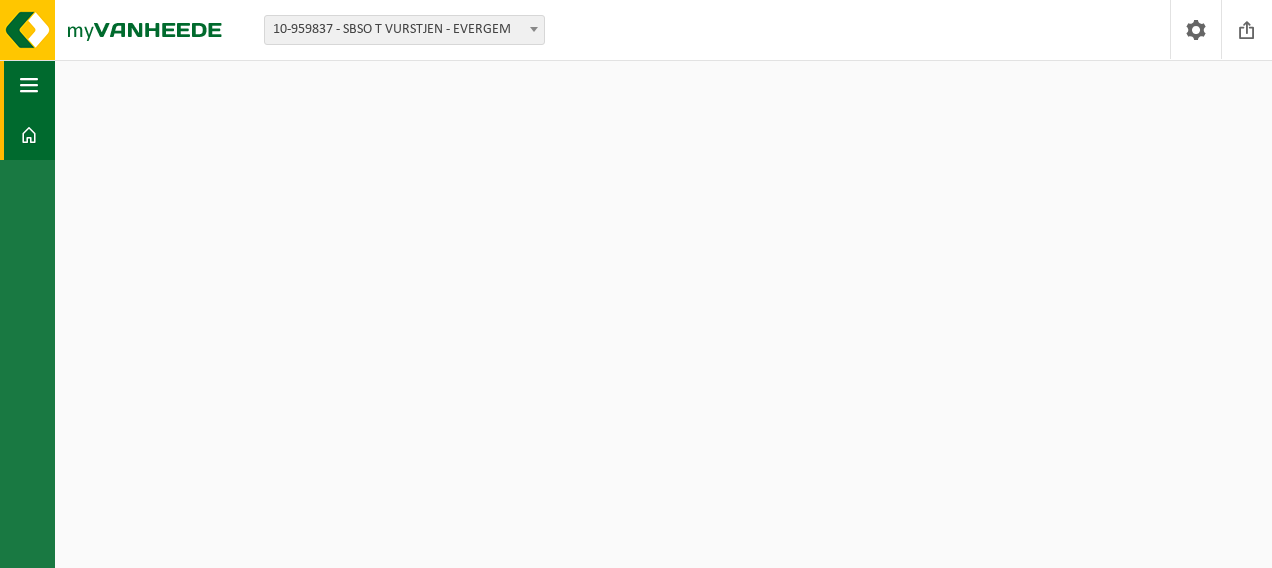click at bounding box center [29, 85] 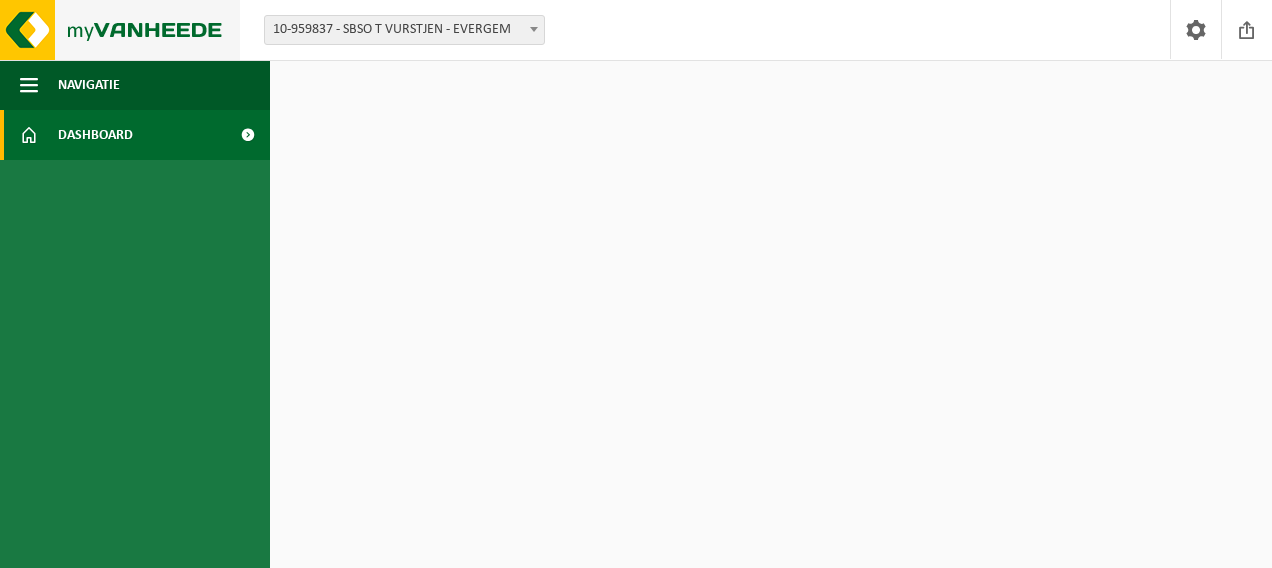 click at bounding box center [120, 30] 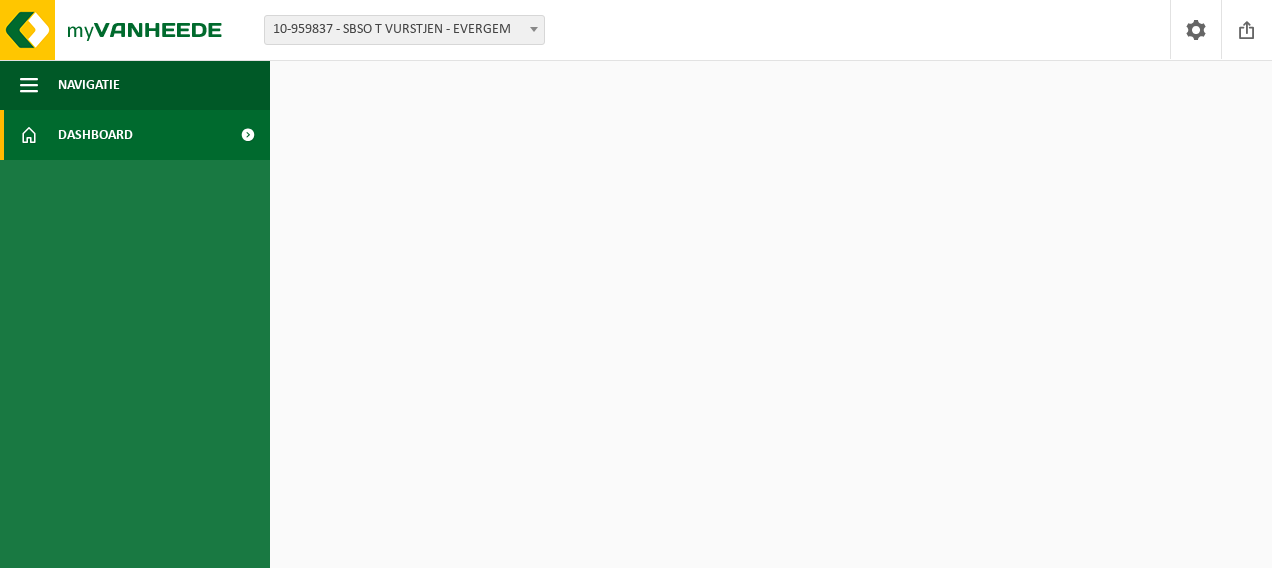 scroll, scrollTop: 0, scrollLeft: 0, axis: both 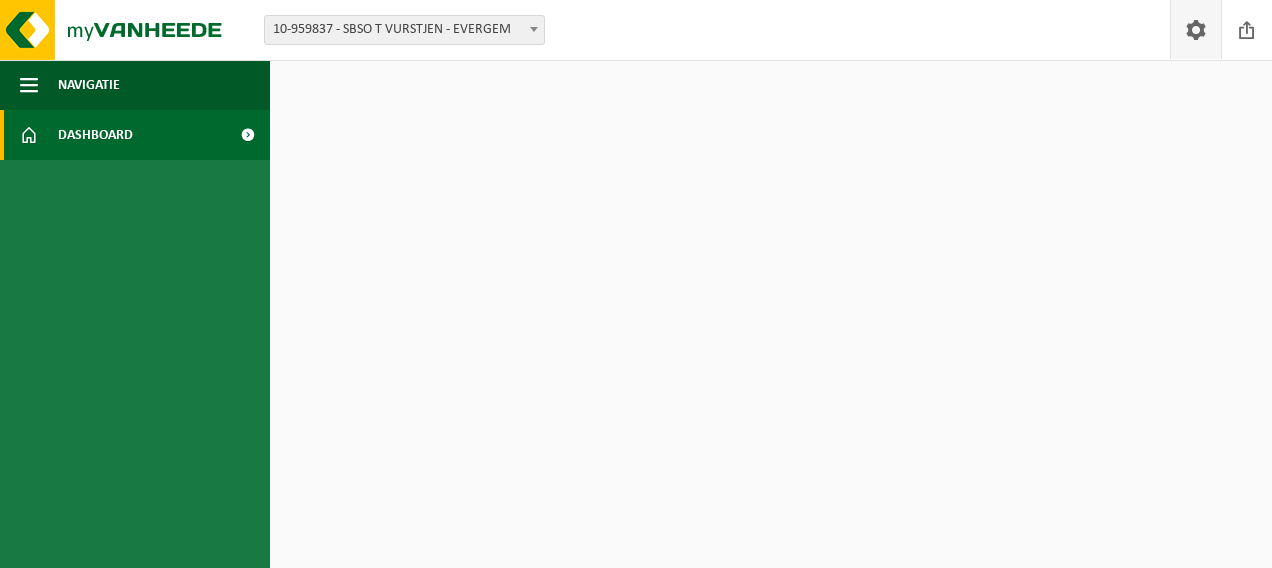 click at bounding box center (1196, 29) 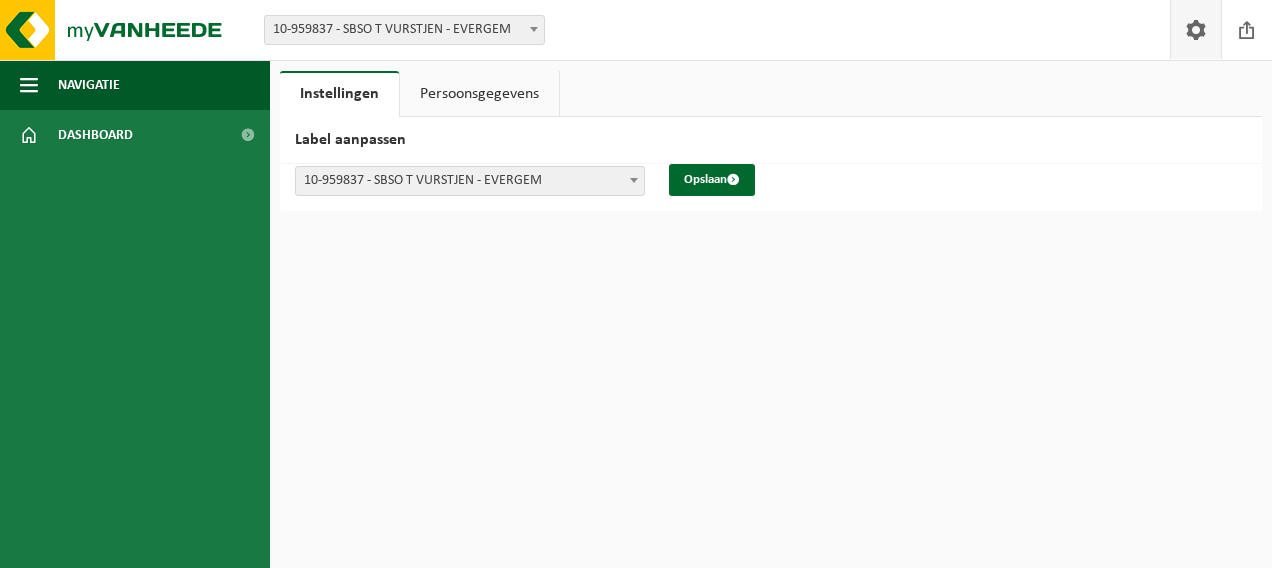 scroll, scrollTop: 0, scrollLeft: 0, axis: both 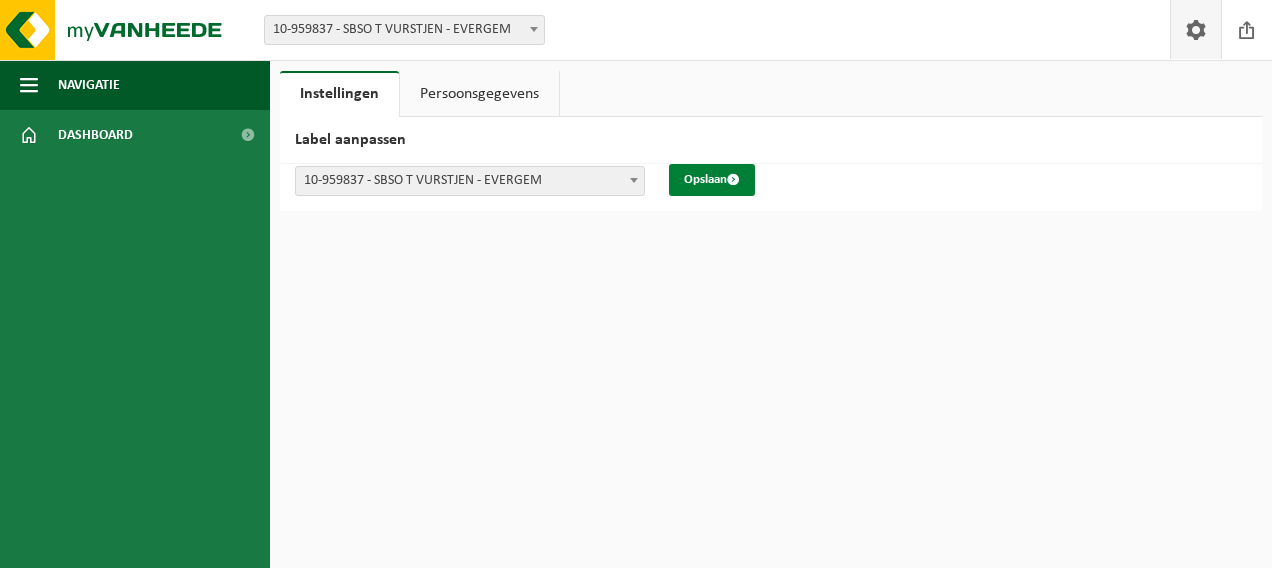 click on "Opslaan" at bounding box center (712, 180) 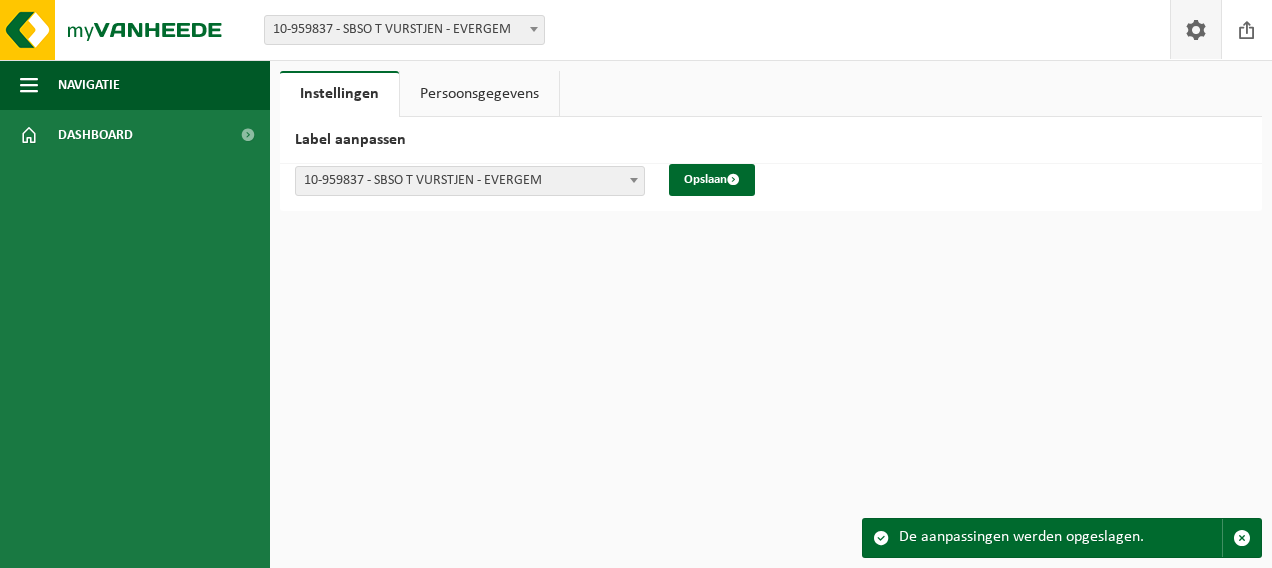 scroll, scrollTop: 0, scrollLeft: 0, axis: both 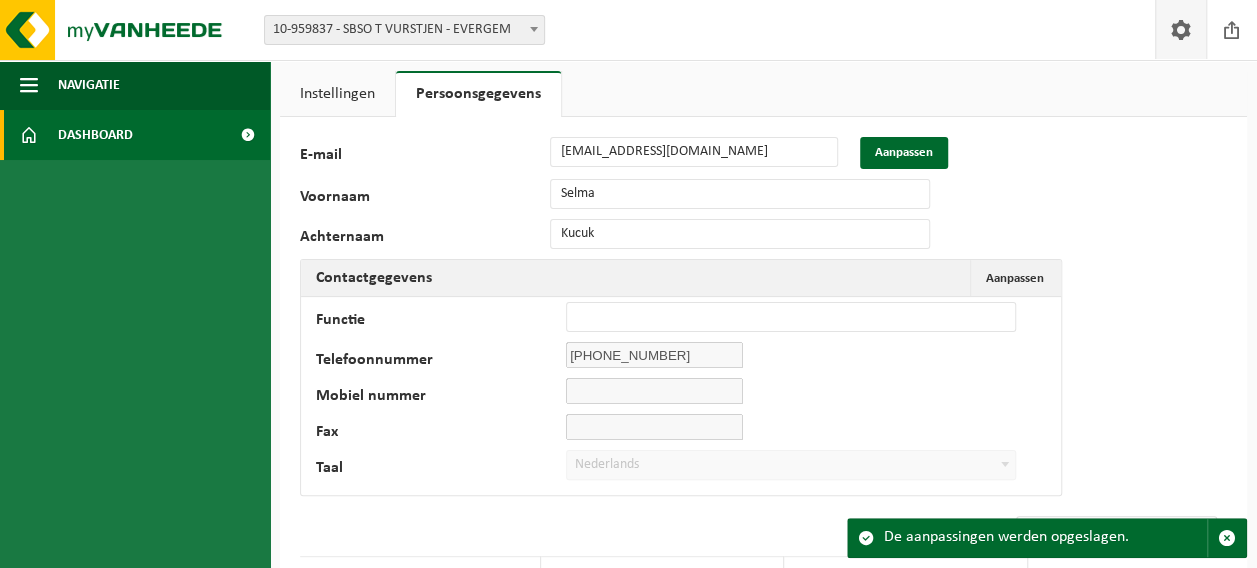 click on "Dashboard" at bounding box center (95, 135) 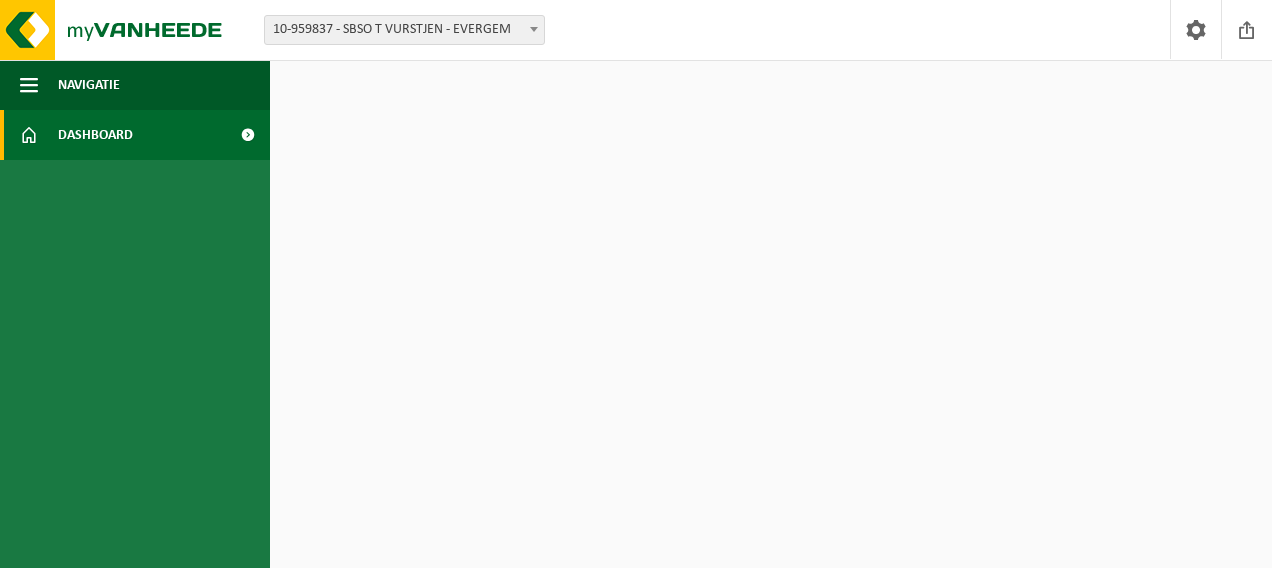 scroll, scrollTop: 0, scrollLeft: 0, axis: both 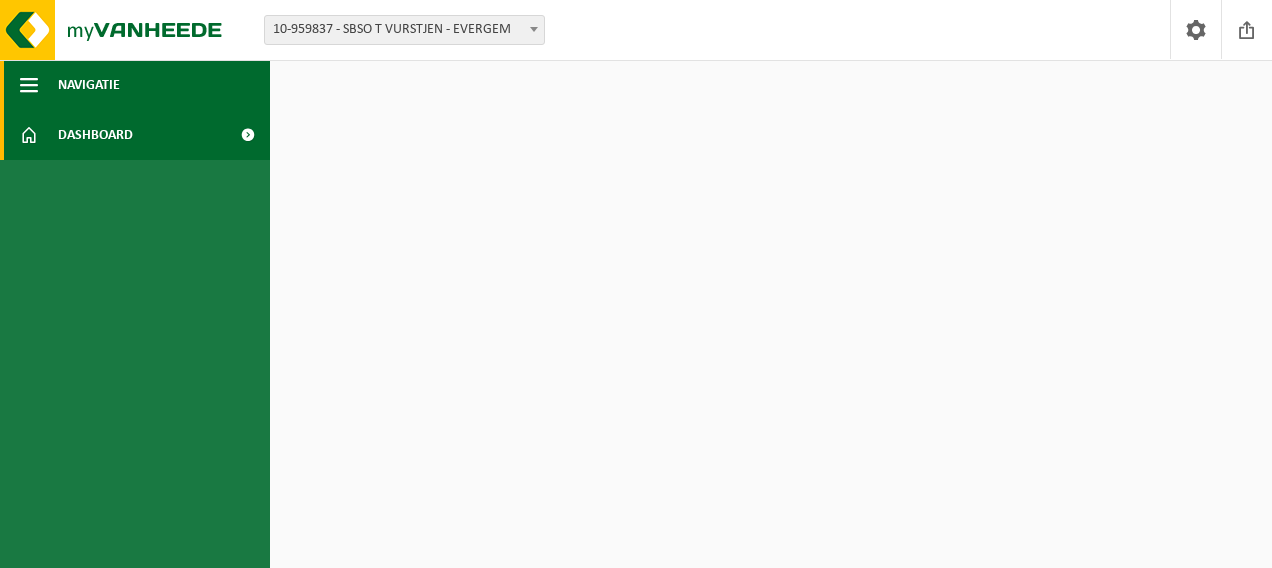 click at bounding box center [29, 85] 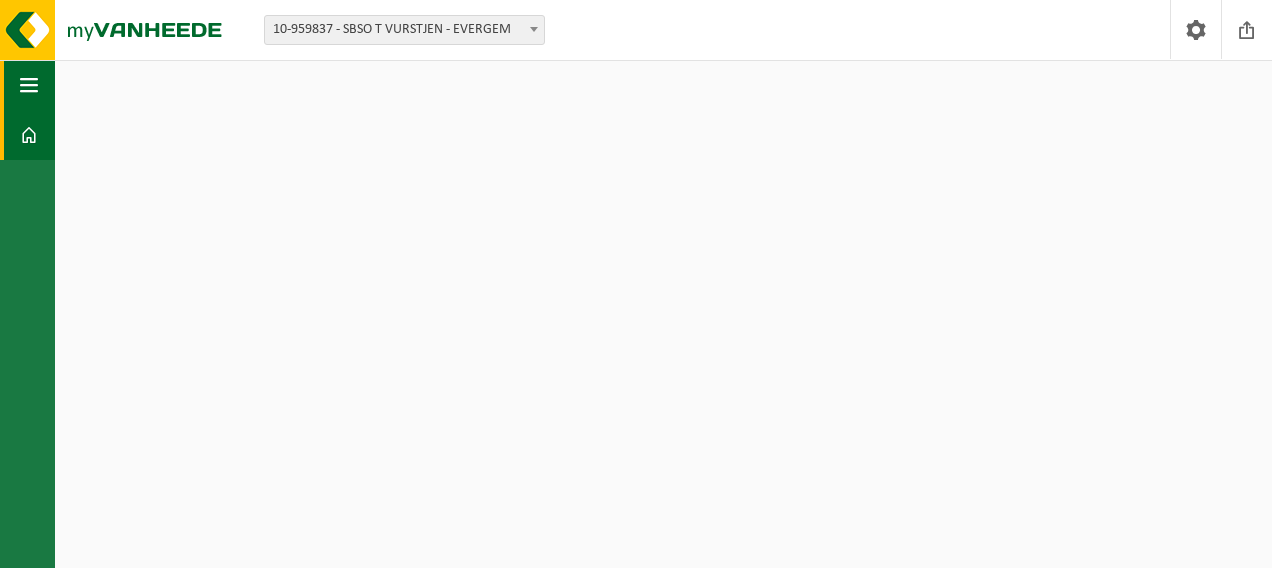 click at bounding box center [29, 85] 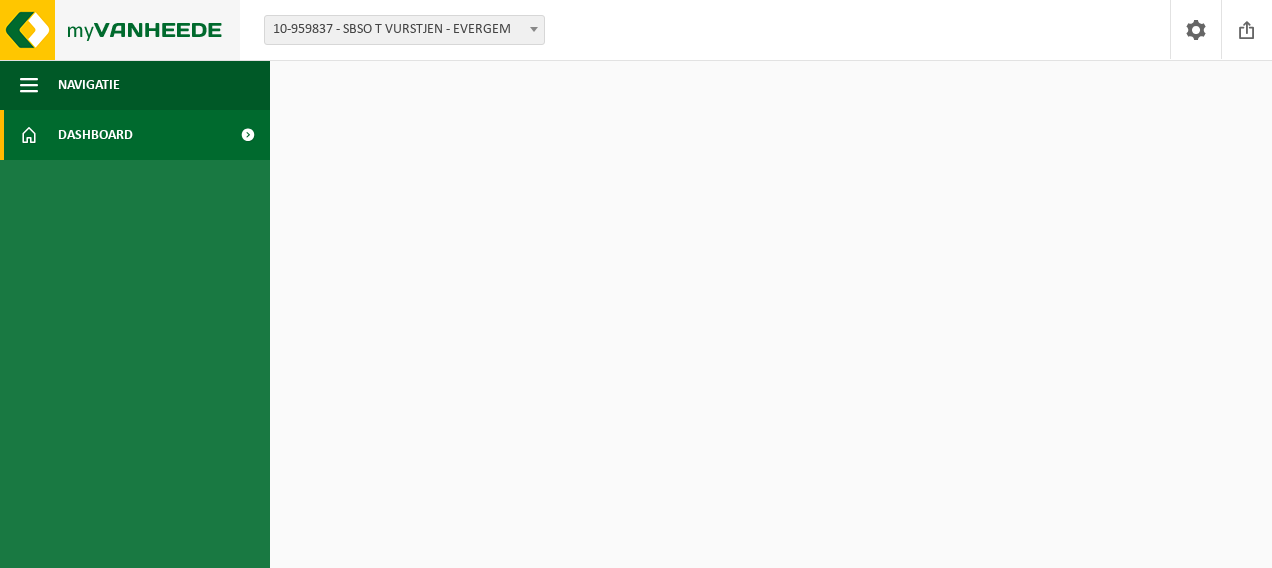 click at bounding box center [120, 30] 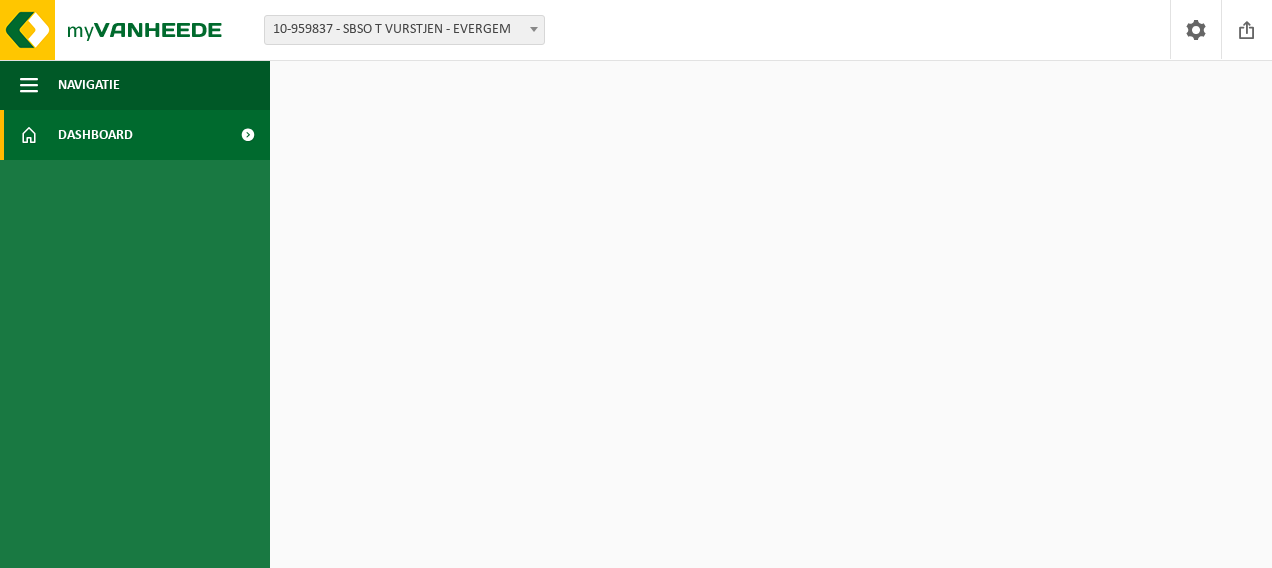 scroll, scrollTop: 0, scrollLeft: 0, axis: both 